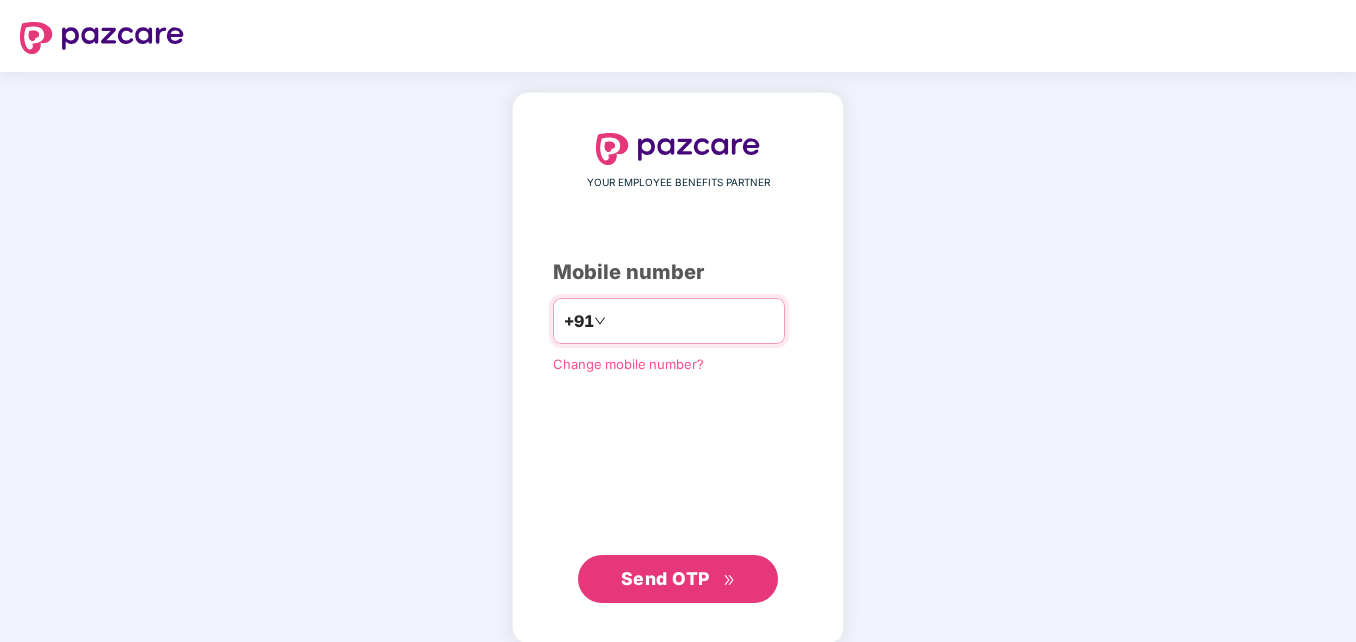 scroll, scrollTop: 0, scrollLeft: 0, axis: both 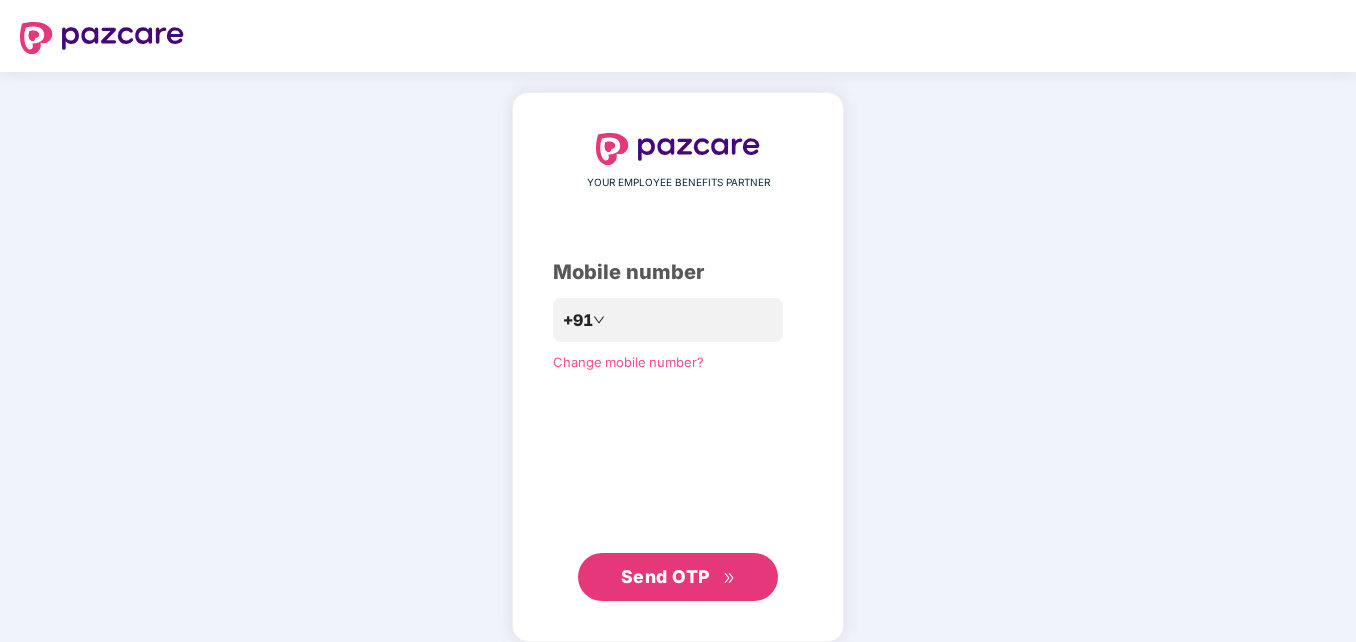 click on "Send OTP" at bounding box center (665, 576) 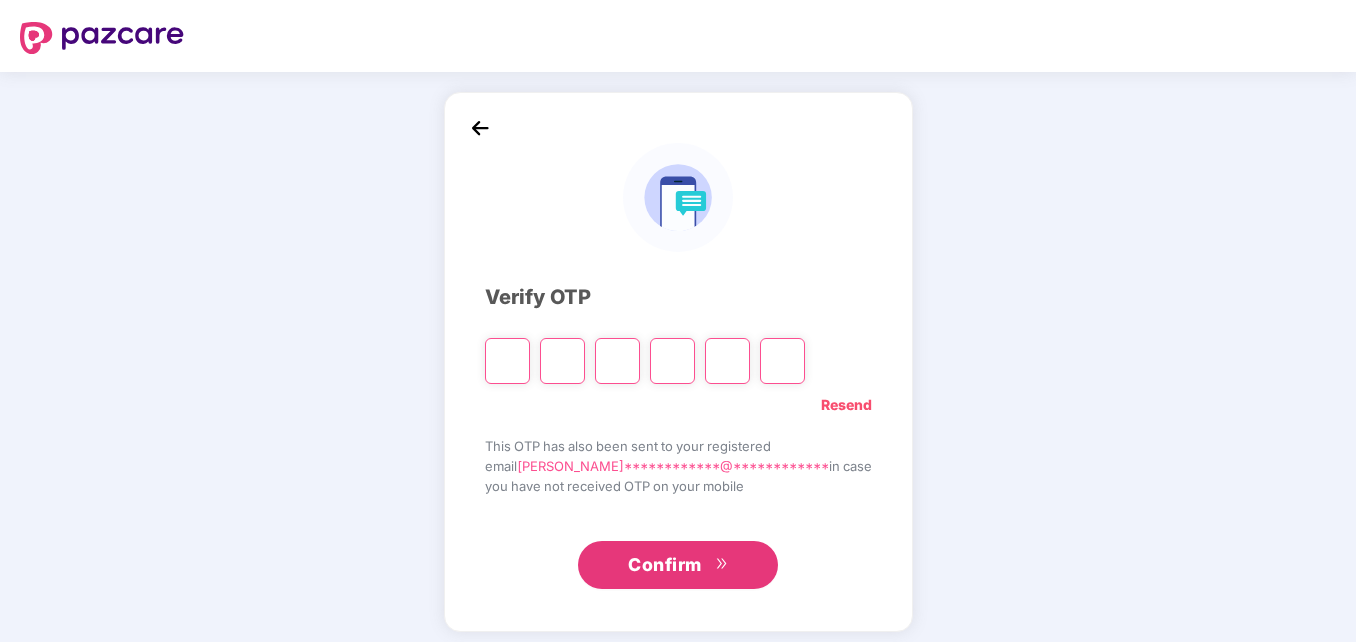 type on "*" 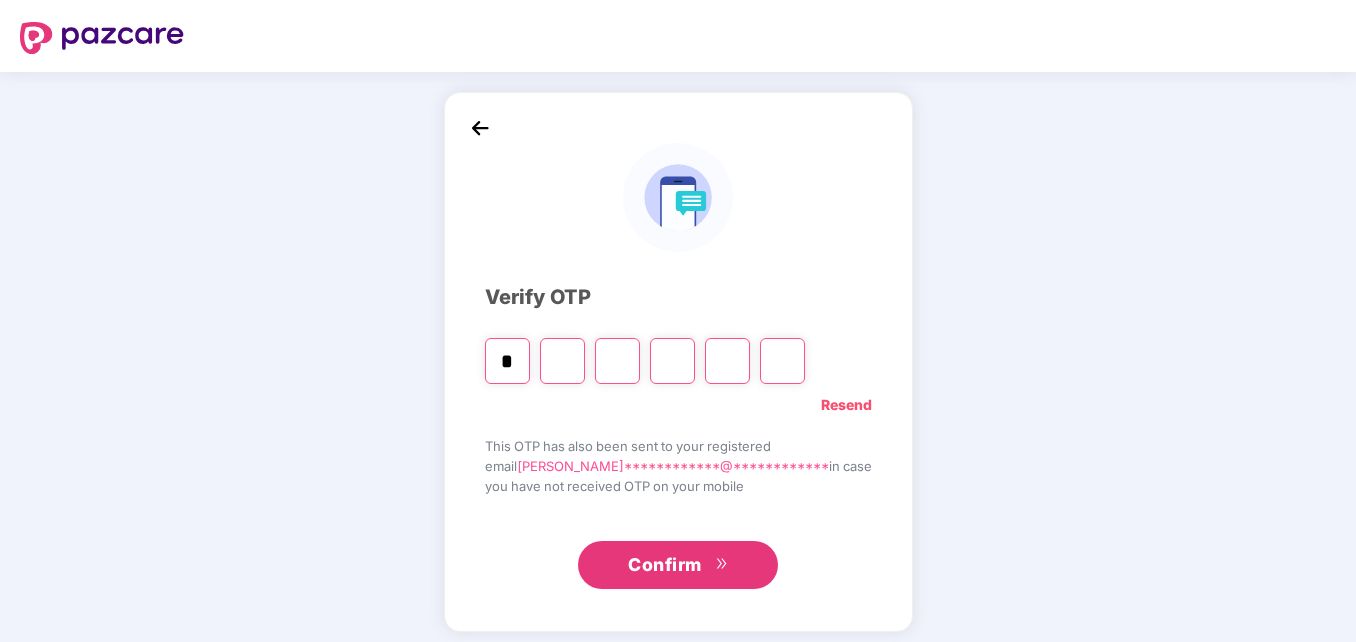 type on "*" 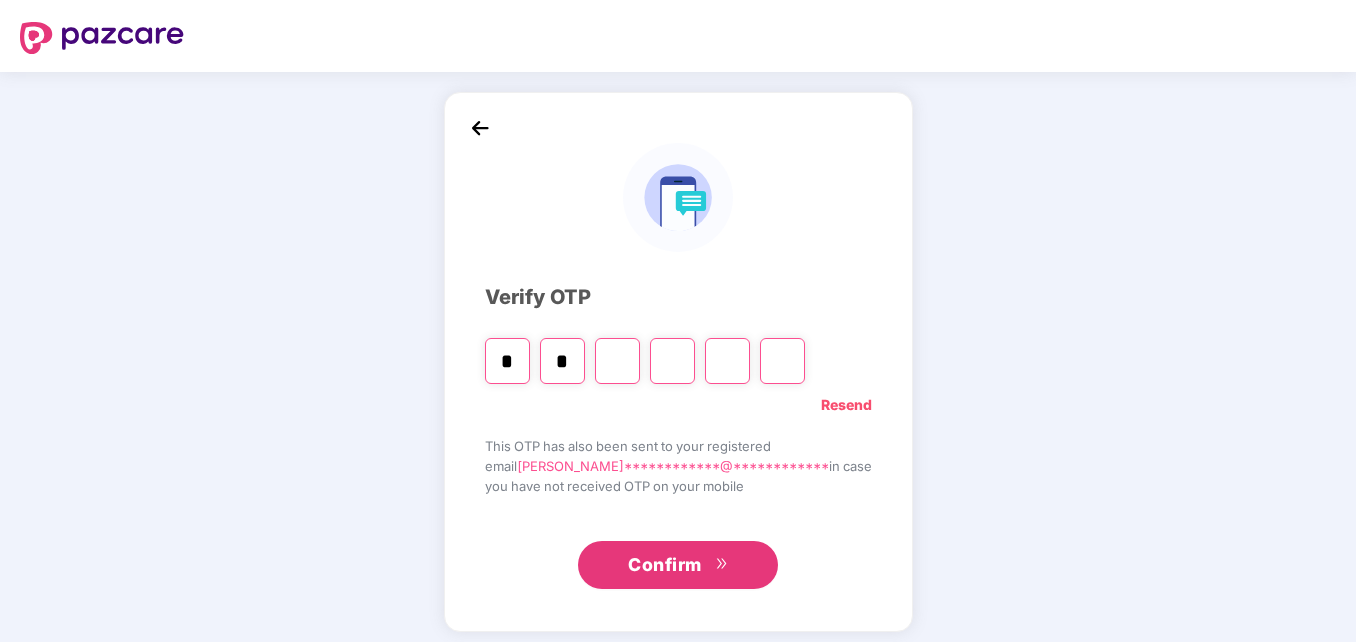 type on "*" 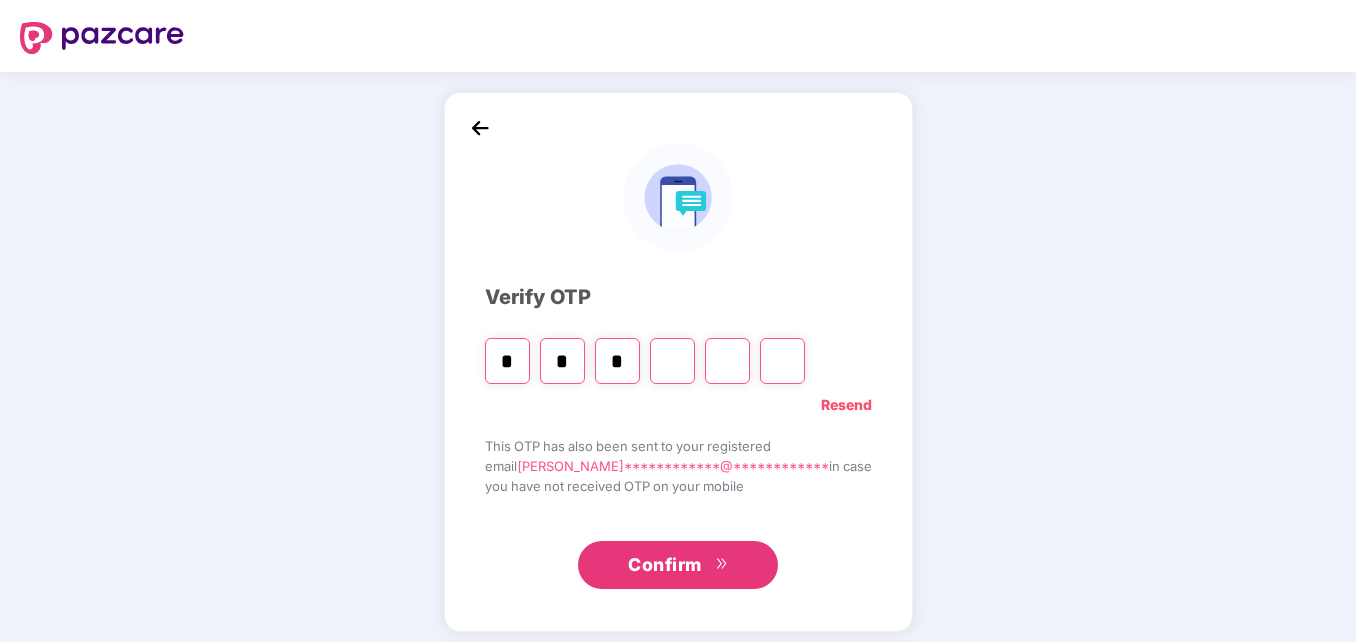 type on "*" 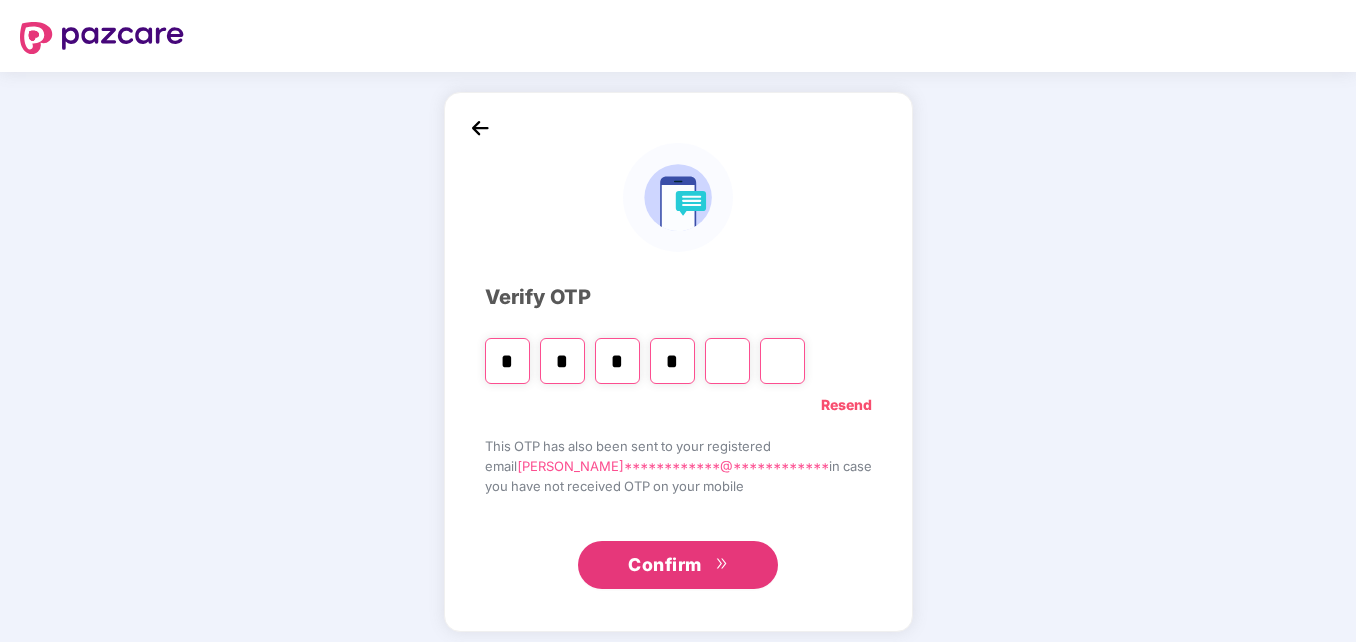 type on "*" 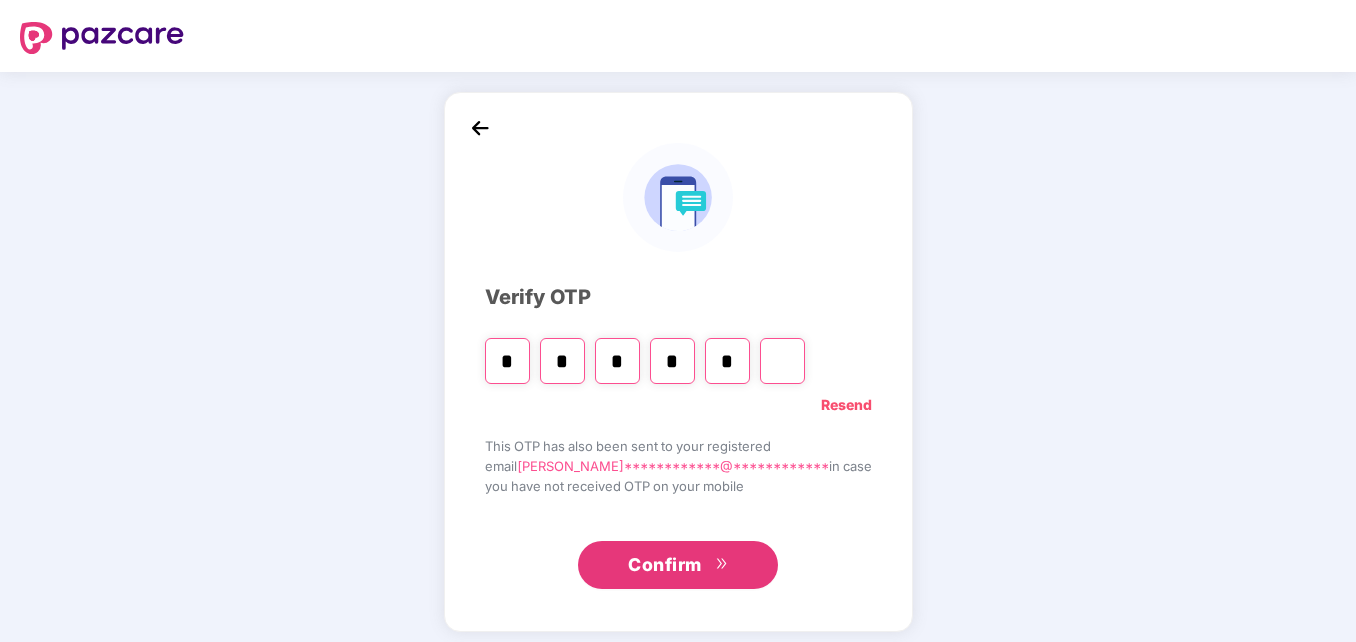 type on "*" 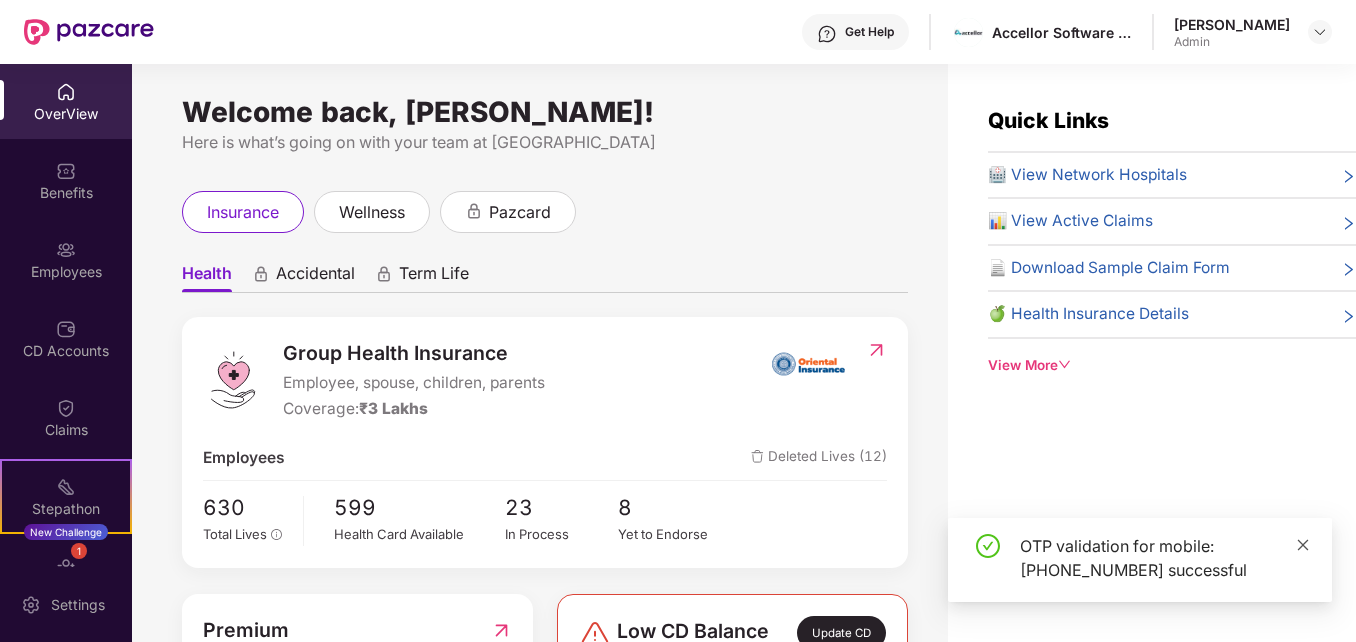 click 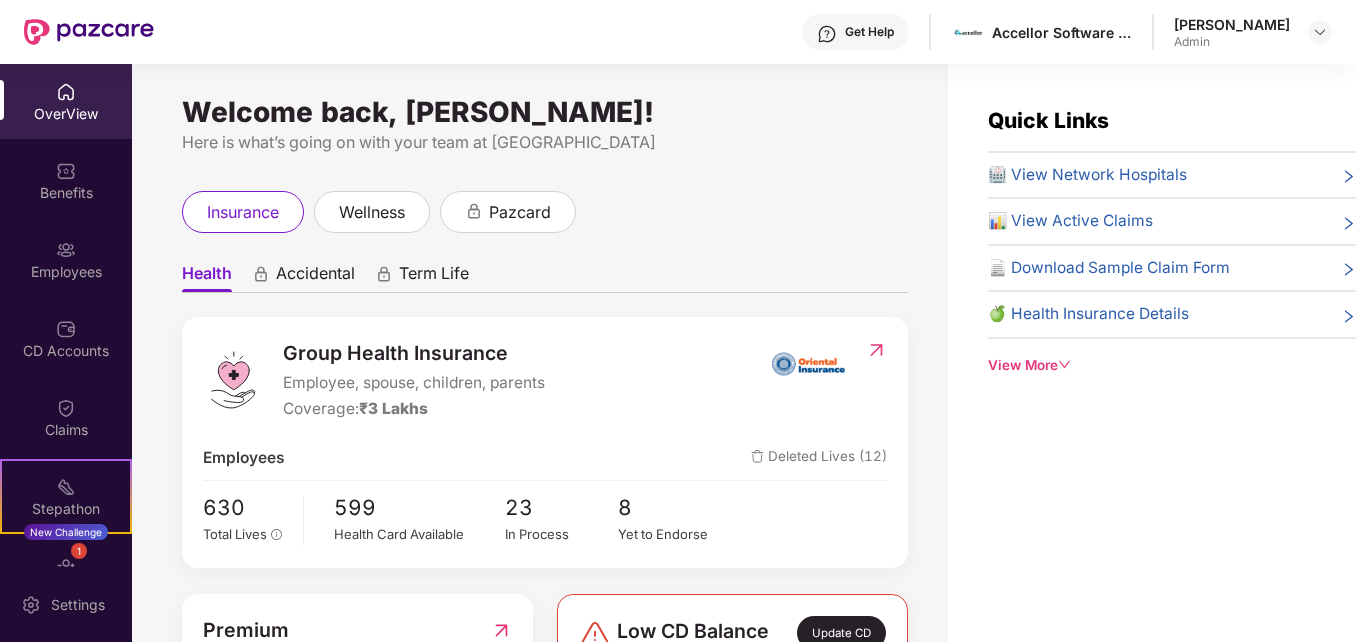drag, startPoint x: 1349, startPoint y: 358, endPoint x: 1353, endPoint y: 273, distance: 85.09406 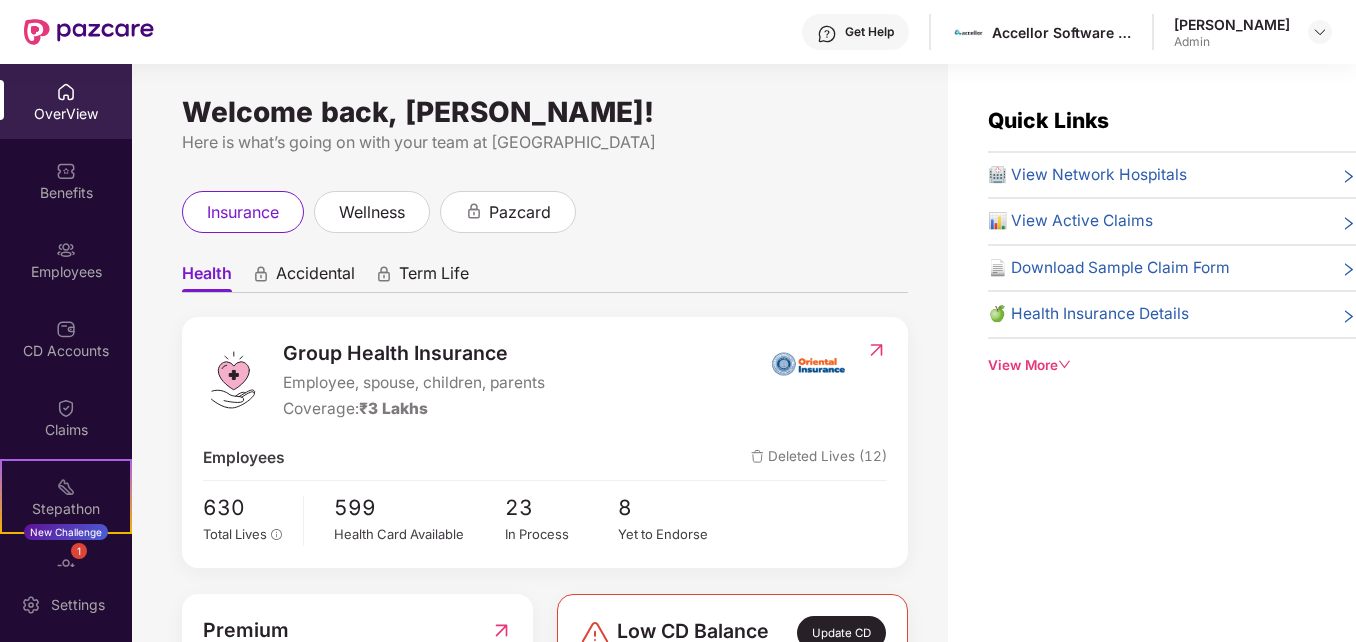 click on "OverView" at bounding box center (66, 114) 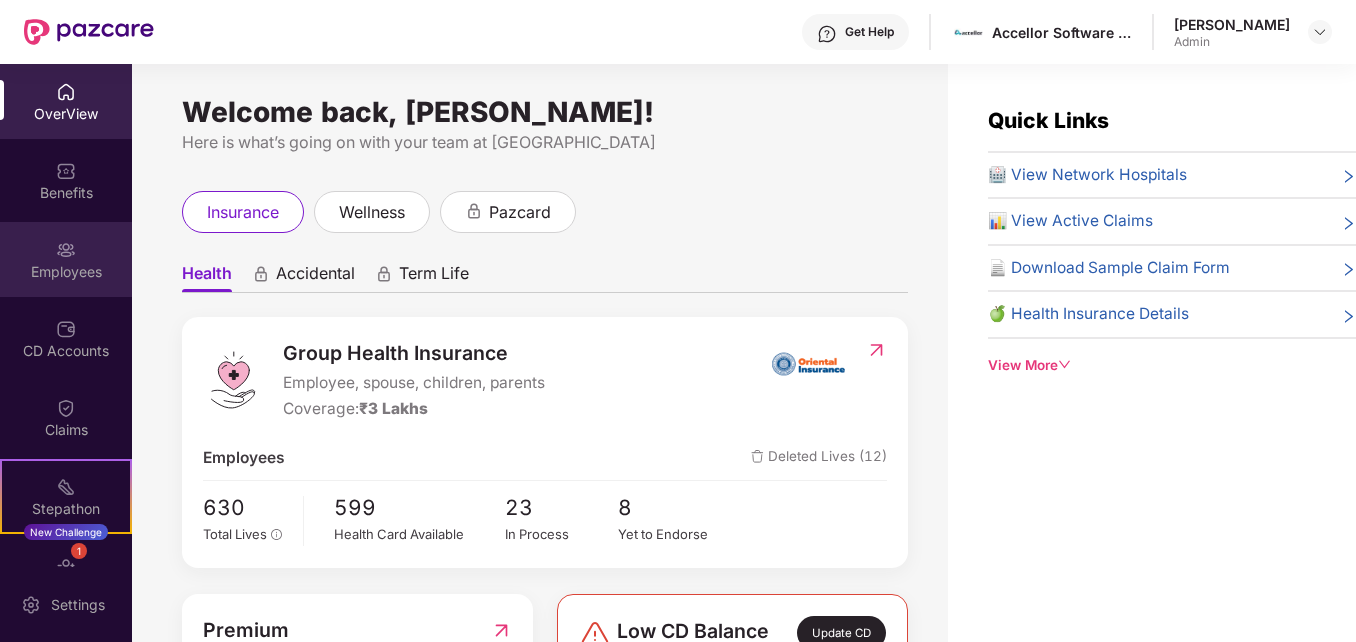 click on "Employees" at bounding box center [66, 259] 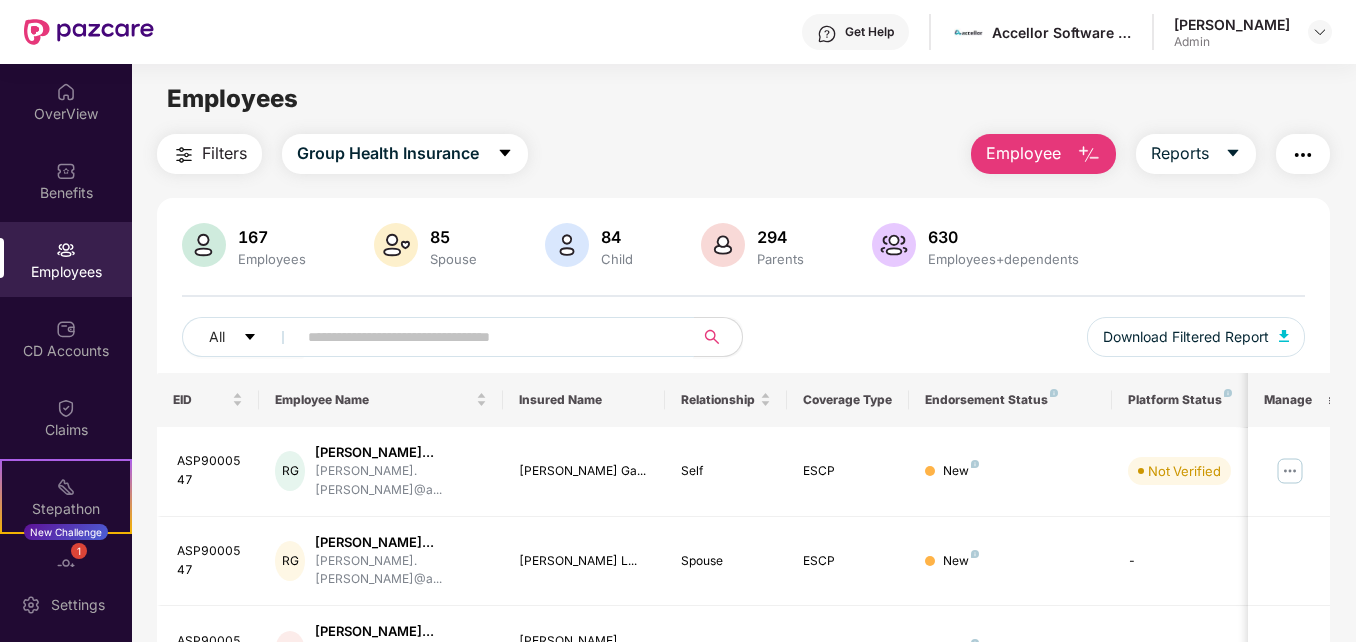 click at bounding box center (487, 337) 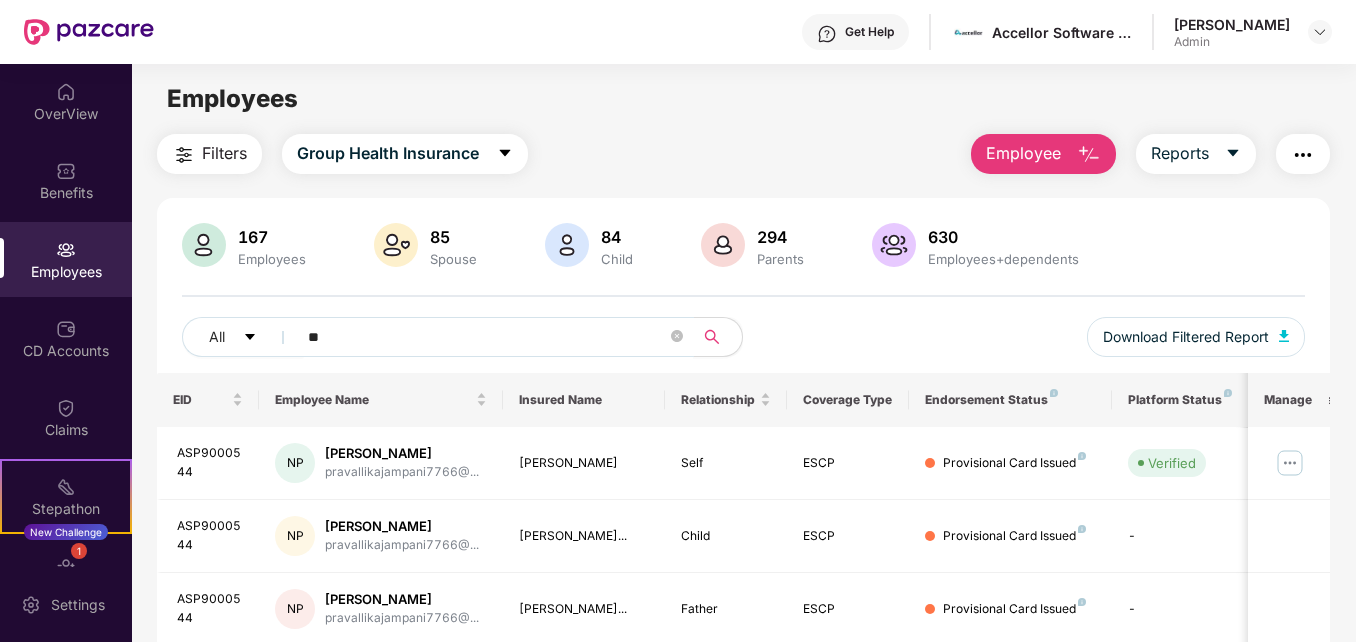 type on "*" 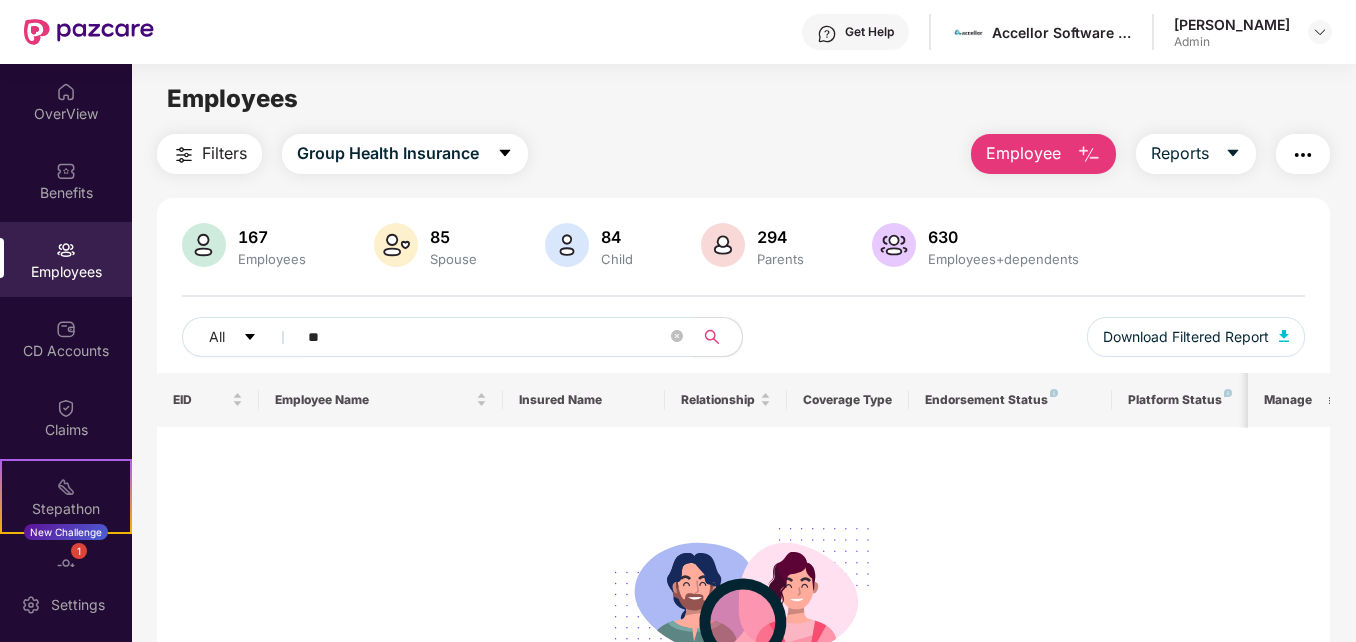 type on "*" 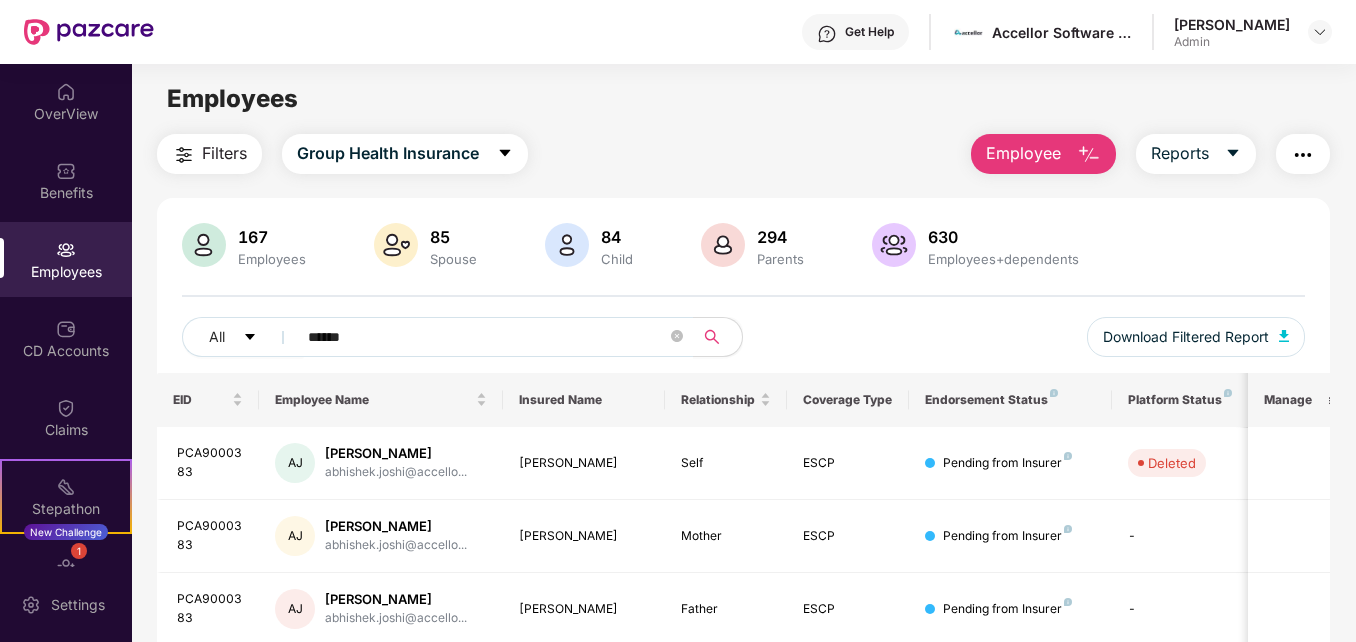 drag, startPoint x: 1354, startPoint y: 409, endPoint x: 1358, endPoint y: 470, distance: 61.13101 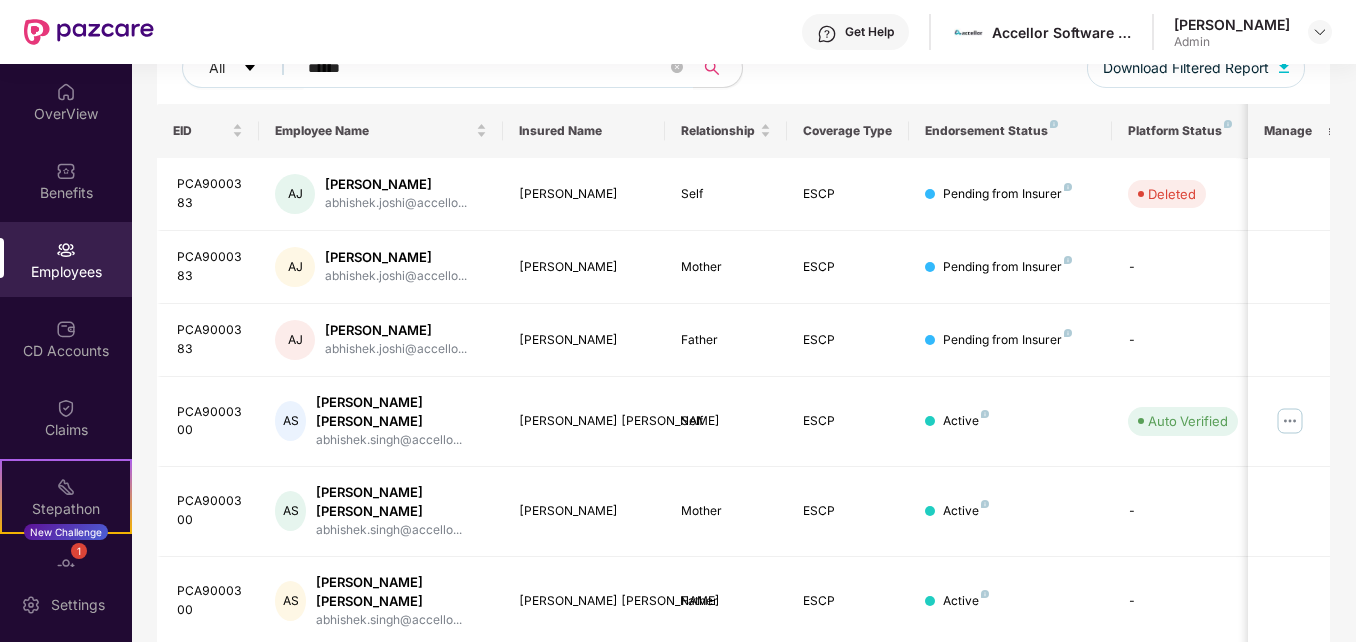 scroll, scrollTop: 295, scrollLeft: 0, axis: vertical 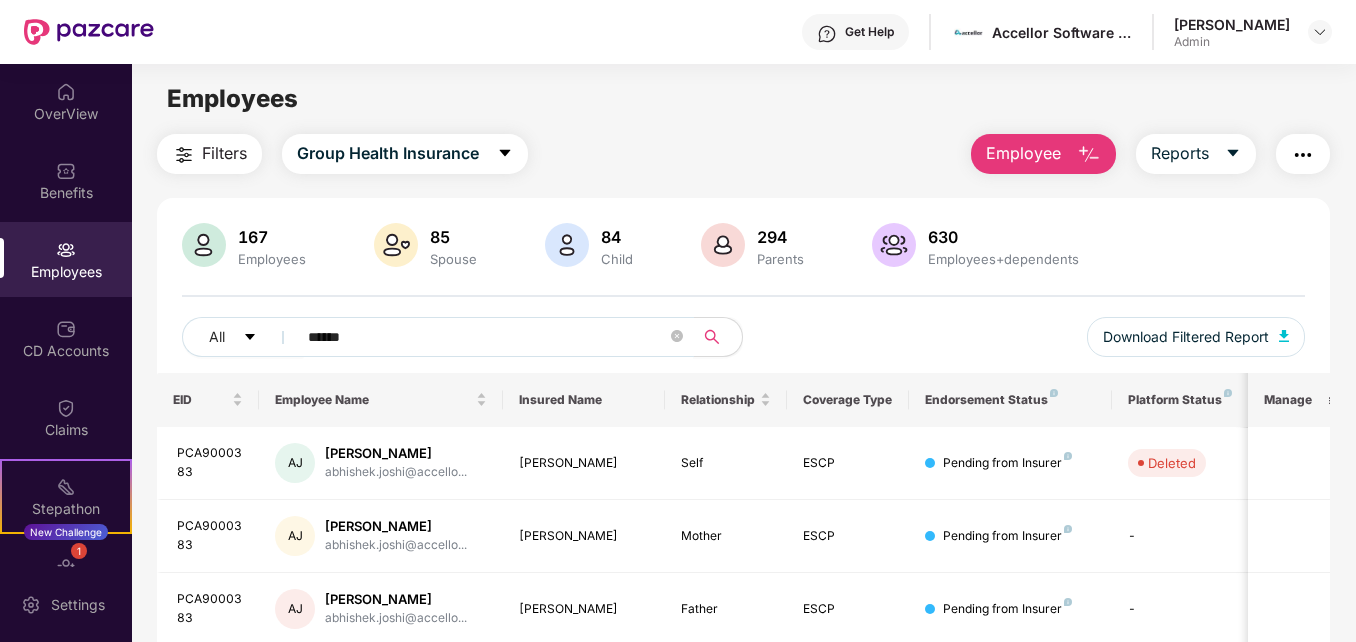 click on "******" at bounding box center (487, 337) 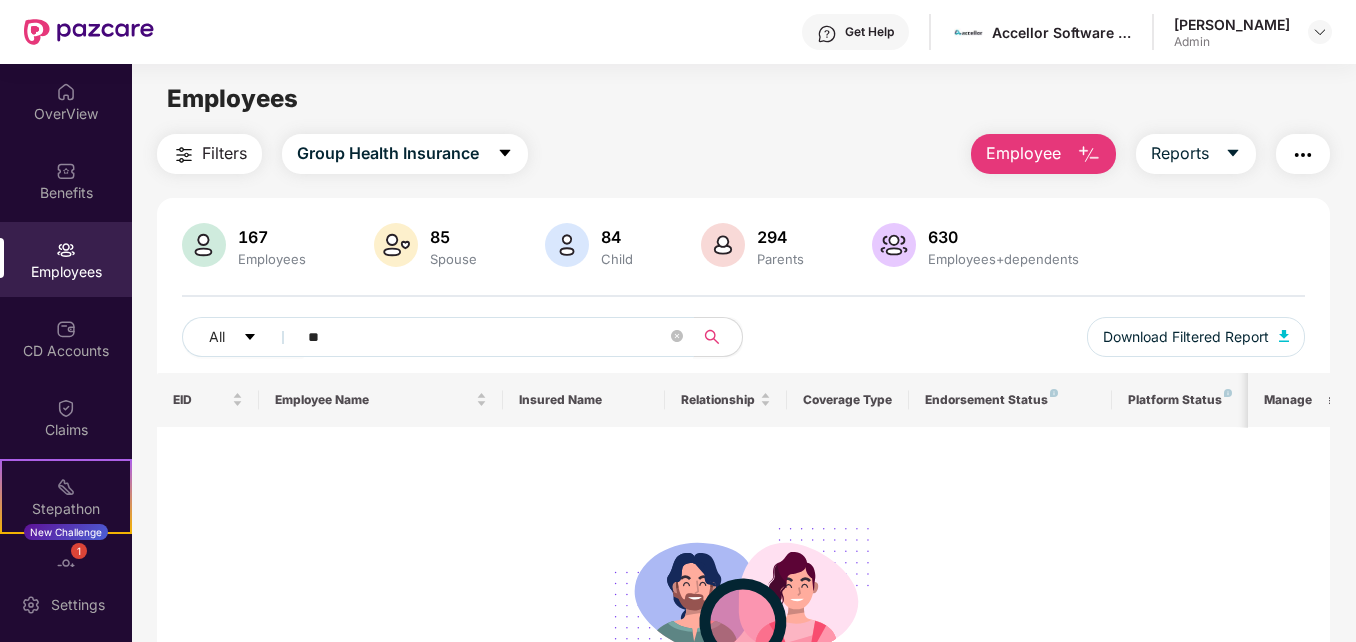 type on "*" 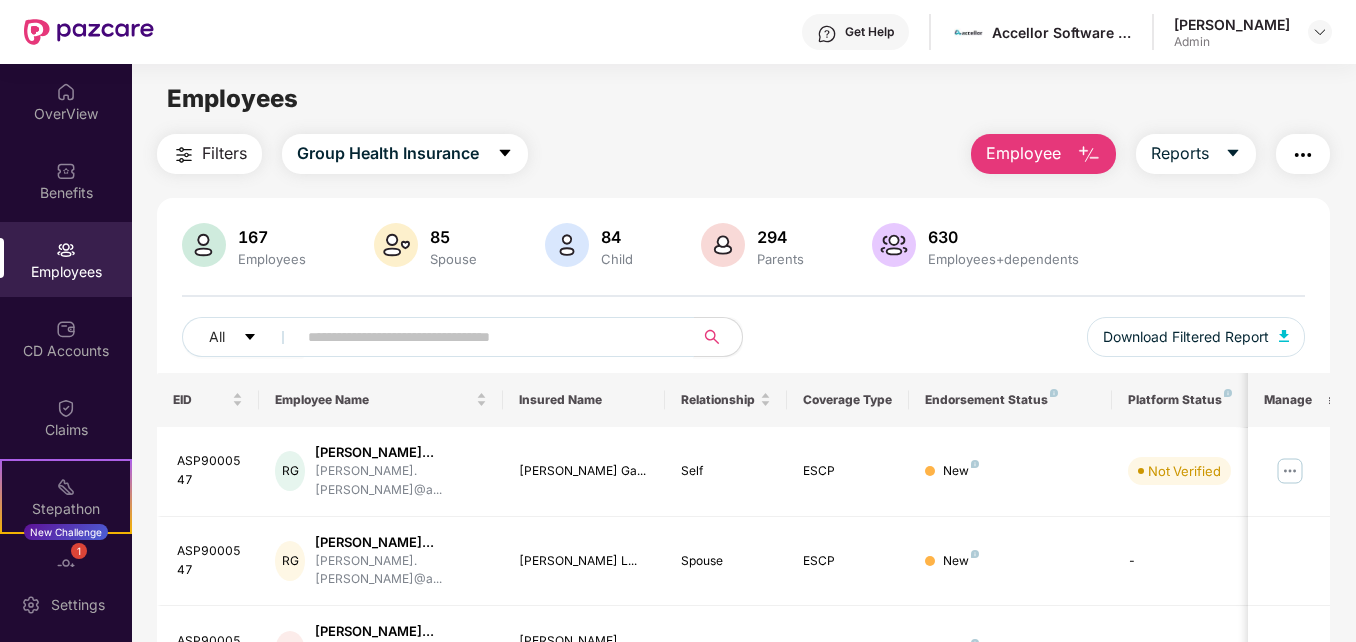 click at bounding box center (487, 337) 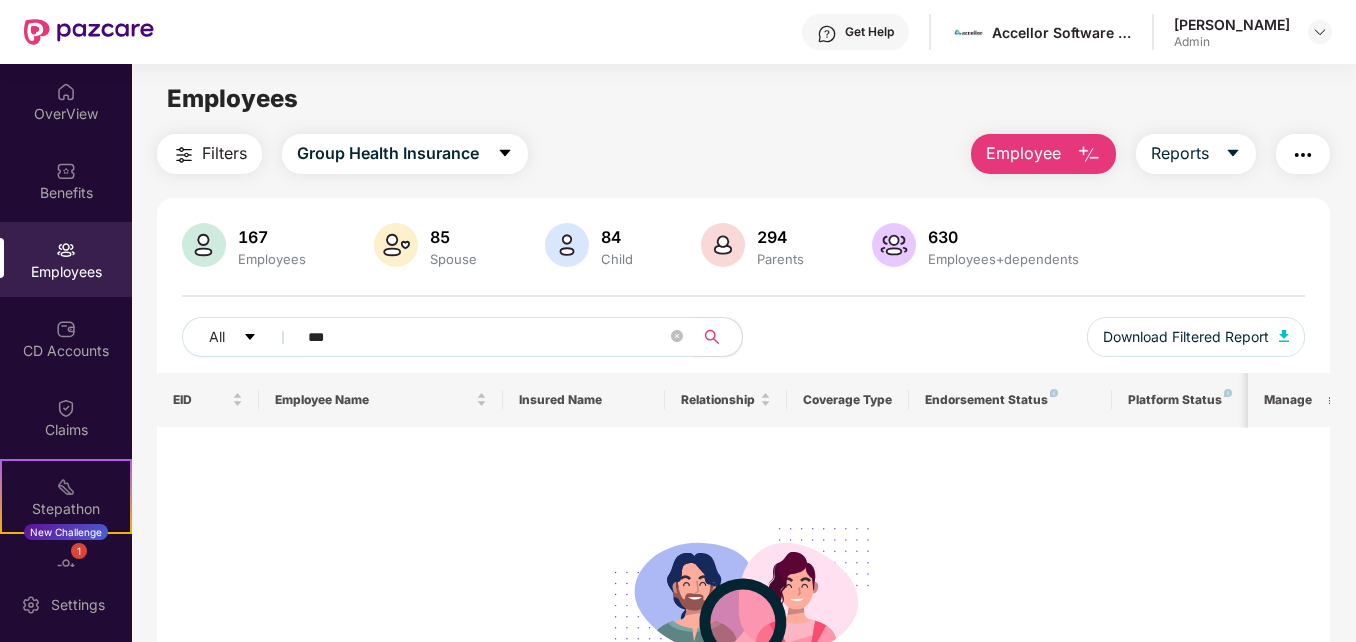 click on "***" at bounding box center [487, 337] 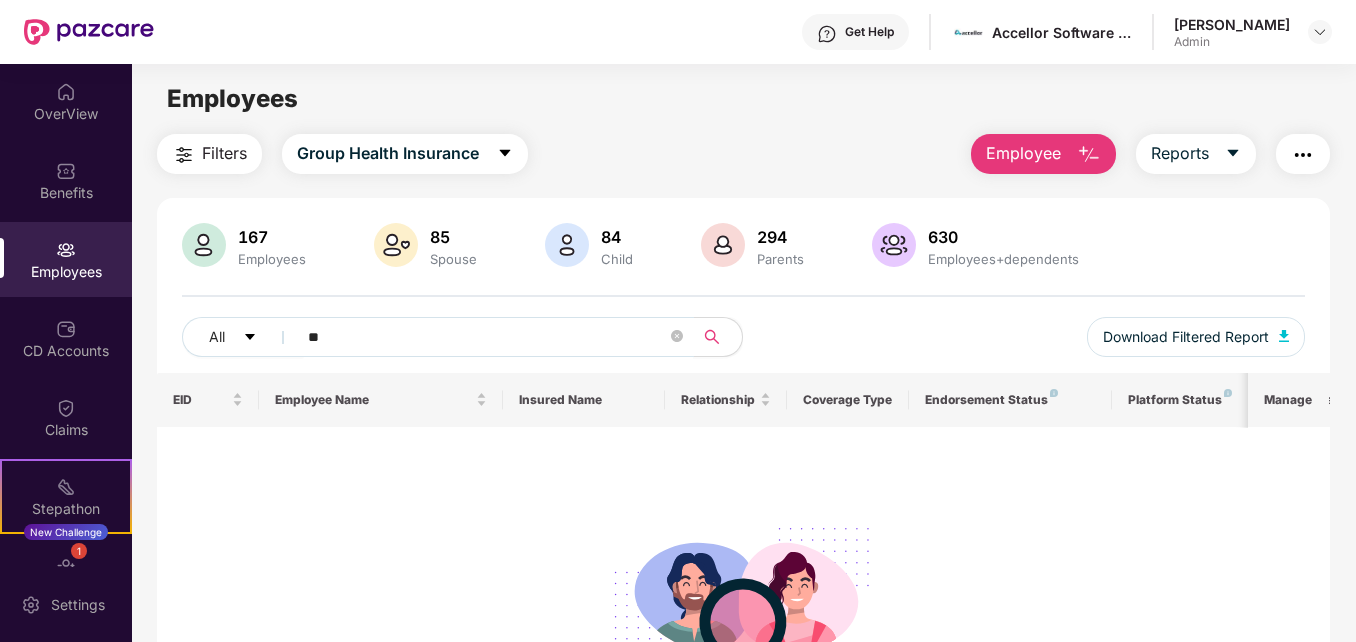 type on "*" 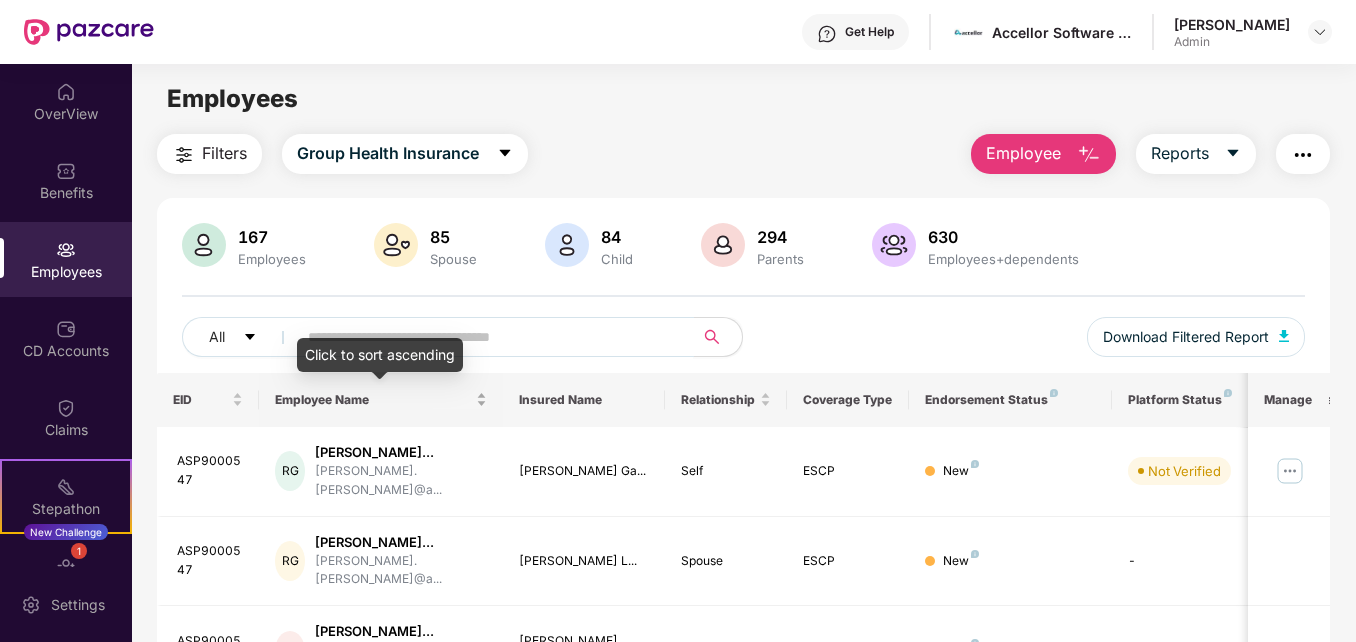 paste on "**********" 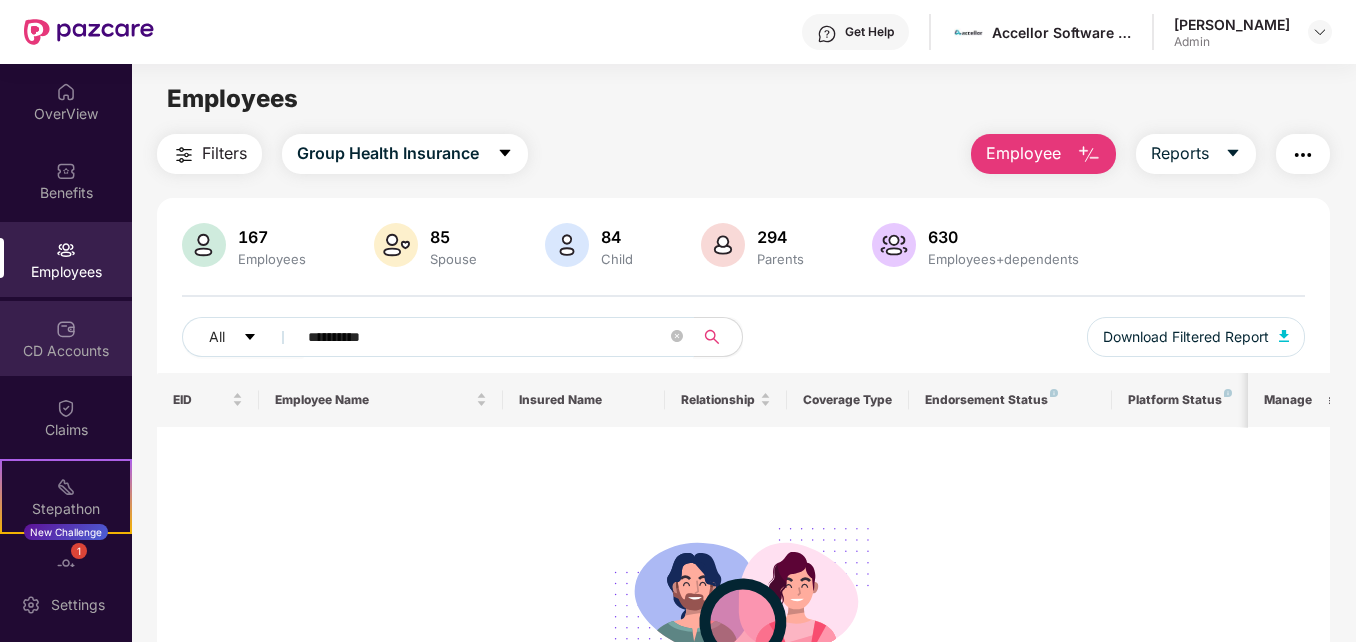 drag, startPoint x: 436, startPoint y: 334, endPoint x: 64, endPoint y: 358, distance: 372.77338 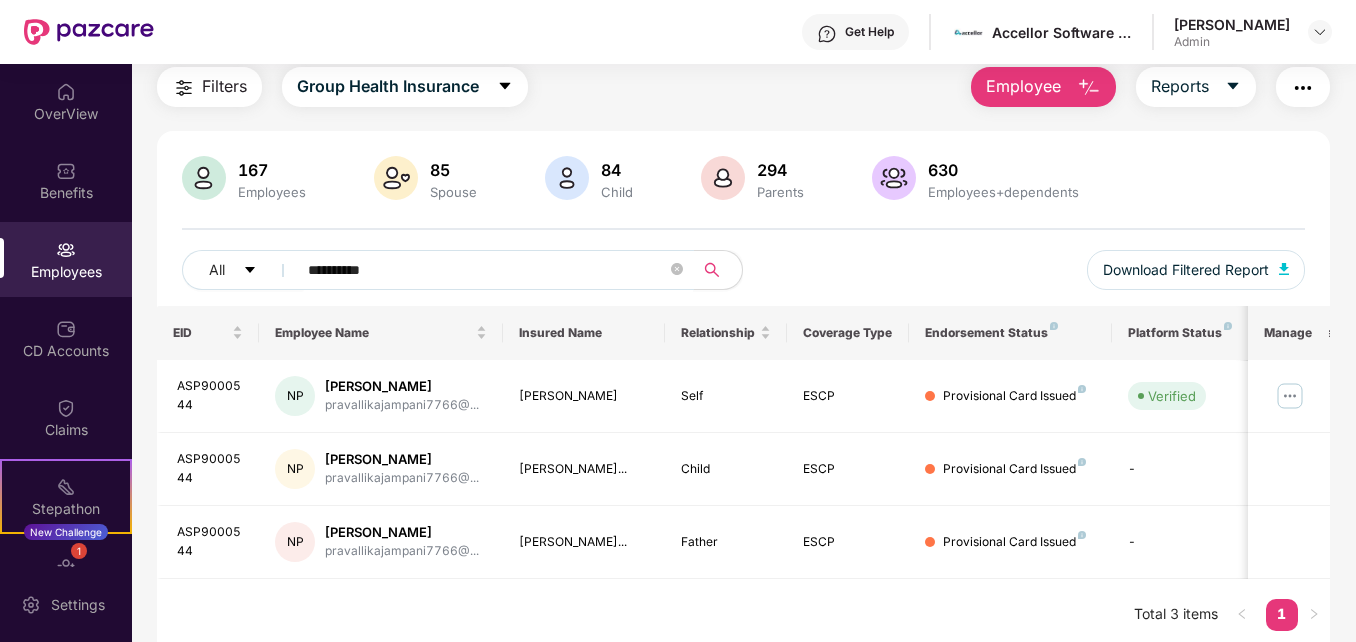 scroll, scrollTop: 76, scrollLeft: 0, axis: vertical 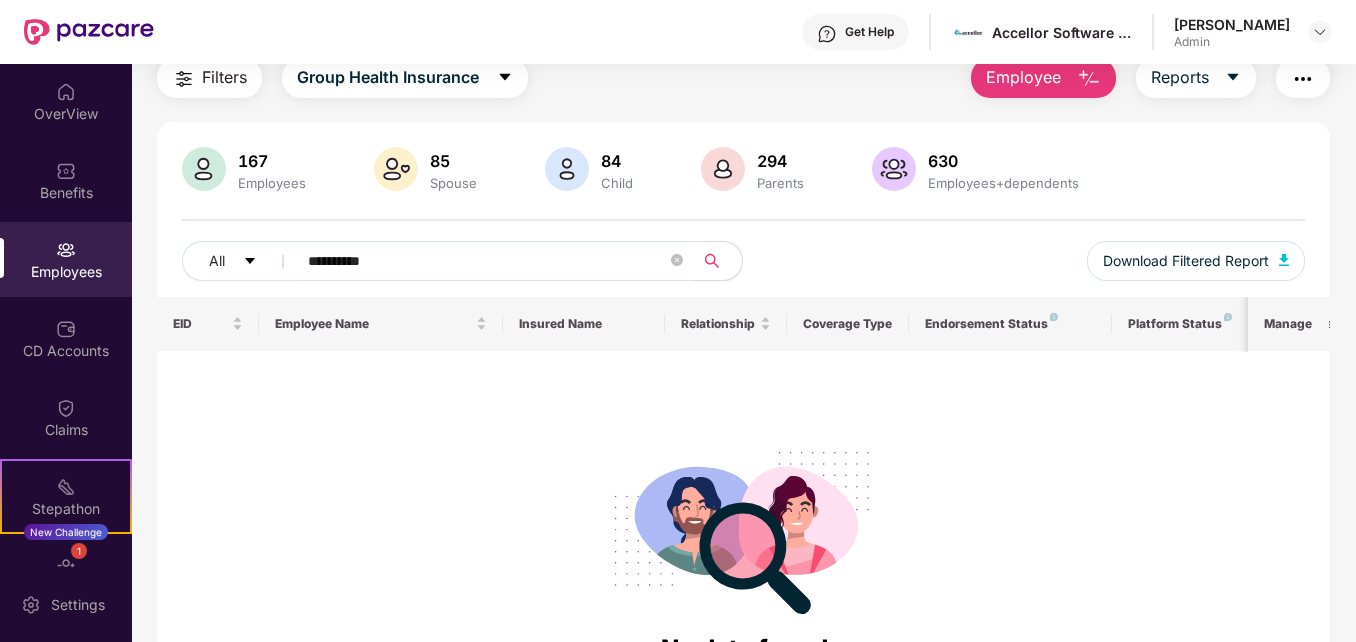 click on "**********" at bounding box center (487, 261) 